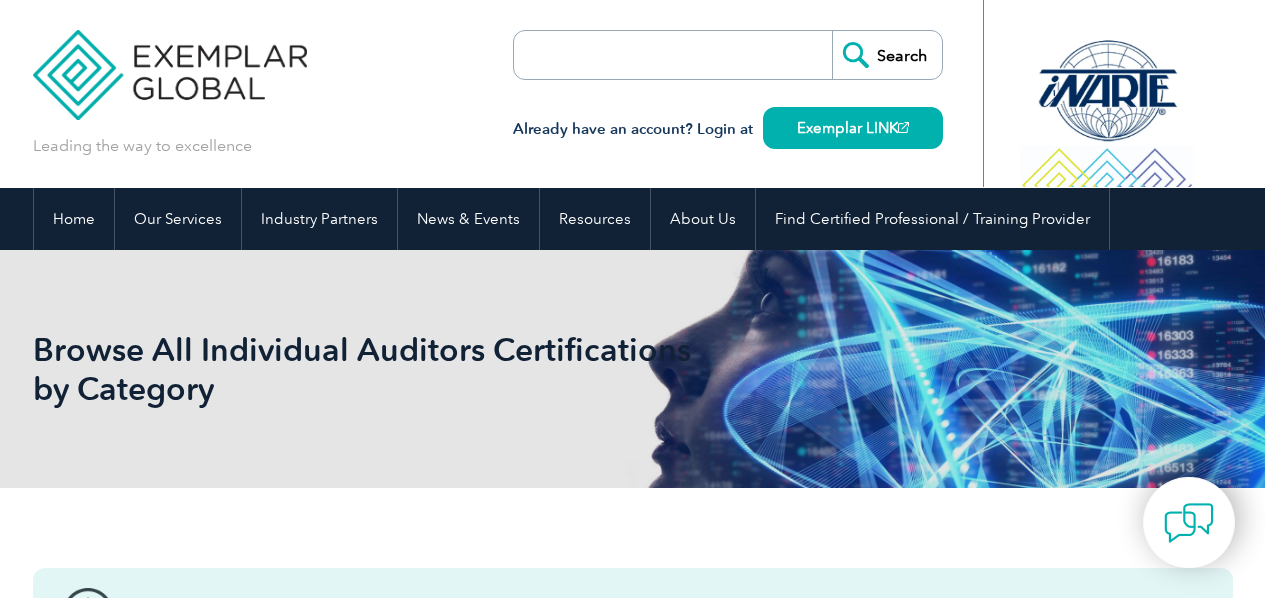 scroll, scrollTop: 0, scrollLeft: 0, axis: both 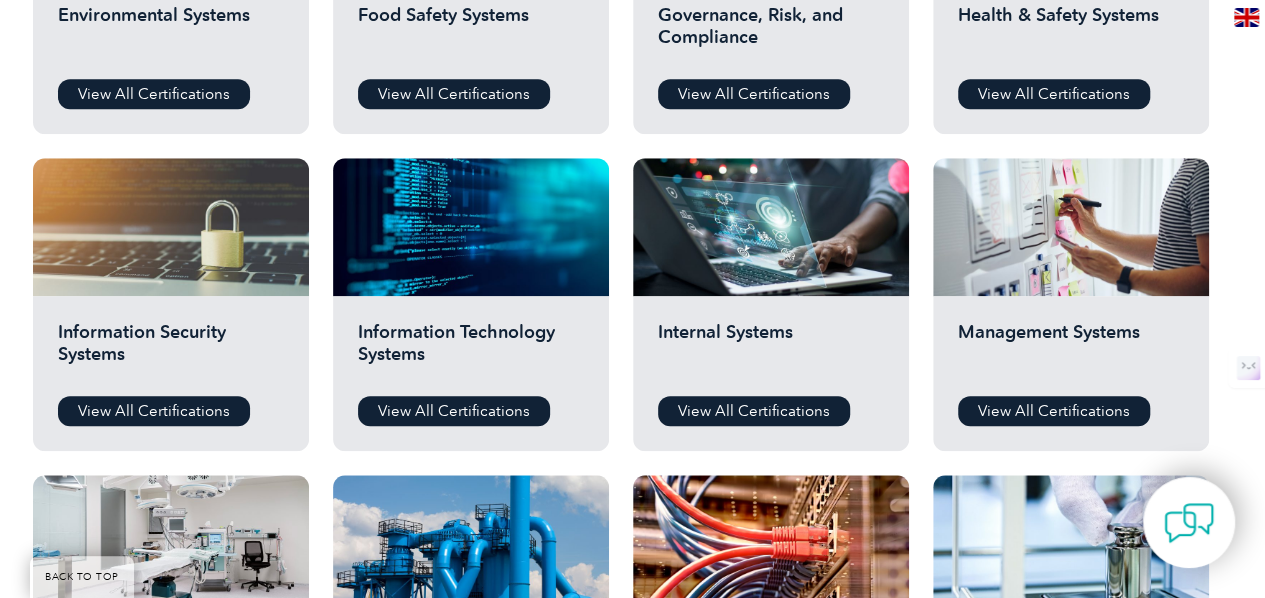 drag, startPoint x: 1272, startPoint y: 33, endPoint x: 1279, endPoint y: 212, distance: 179.13683 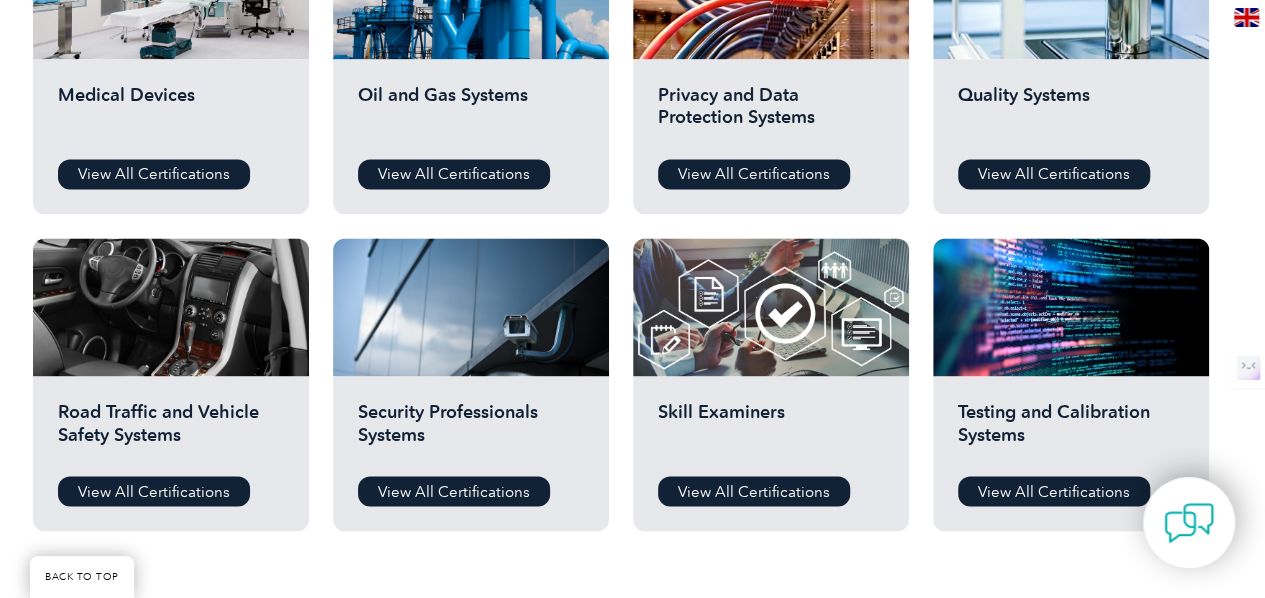scroll, scrollTop: 1530, scrollLeft: 0, axis: vertical 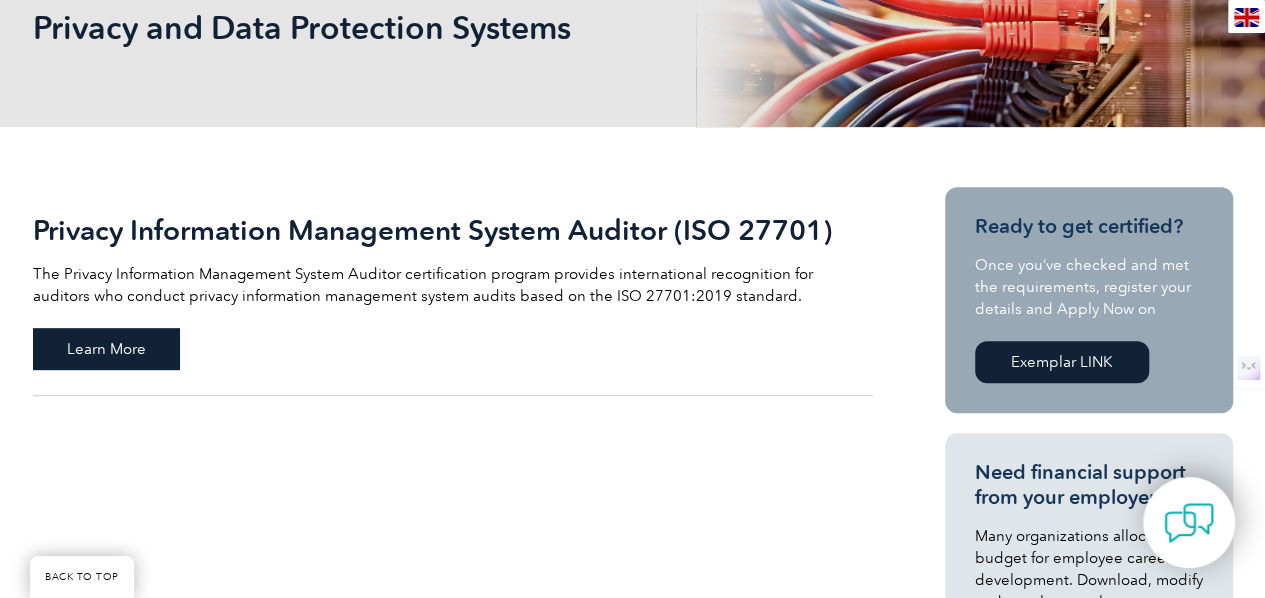 click on "Learn More" at bounding box center [106, 349] 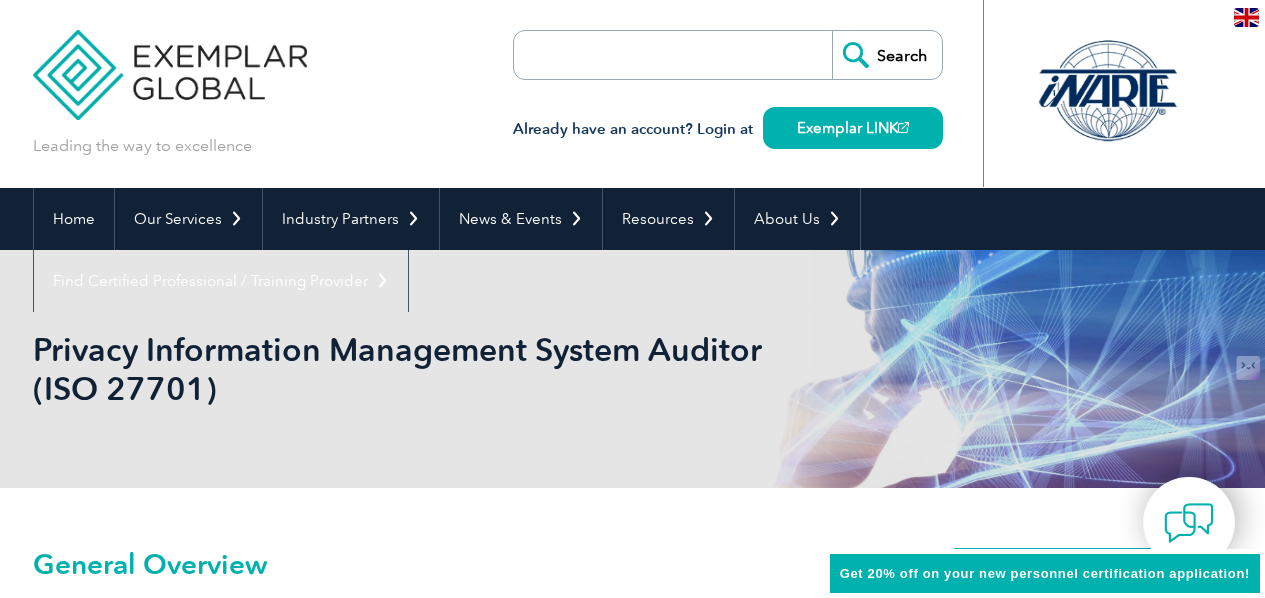 scroll, scrollTop: 0, scrollLeft: 0, axis: both 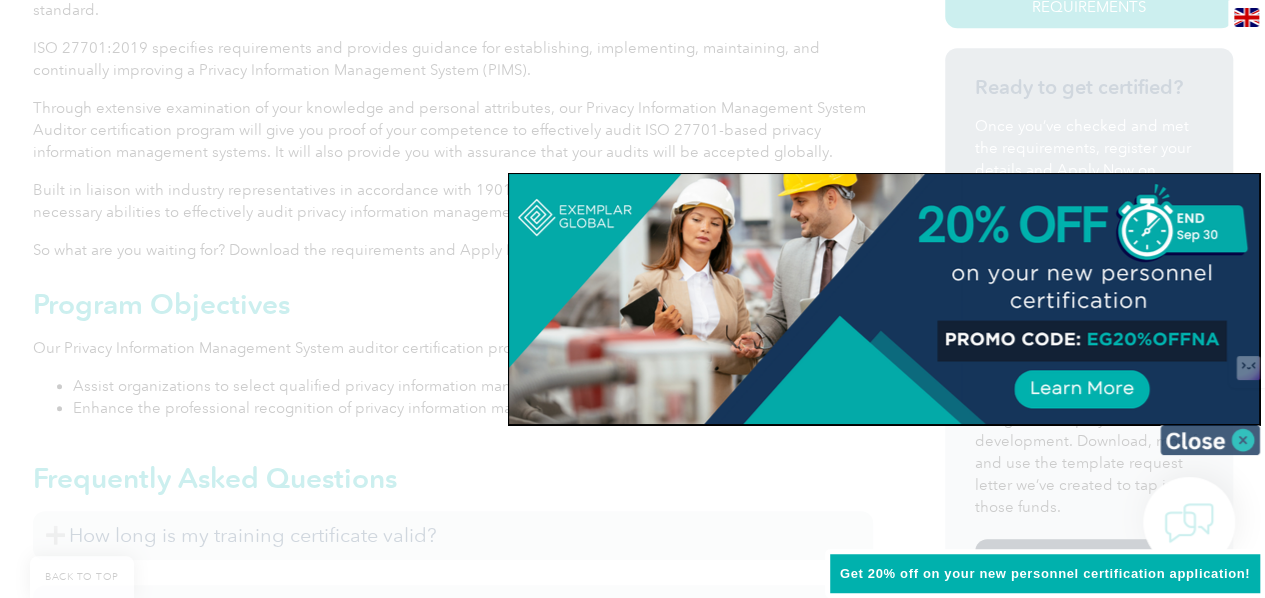 click at bounding box center (1210, 440) 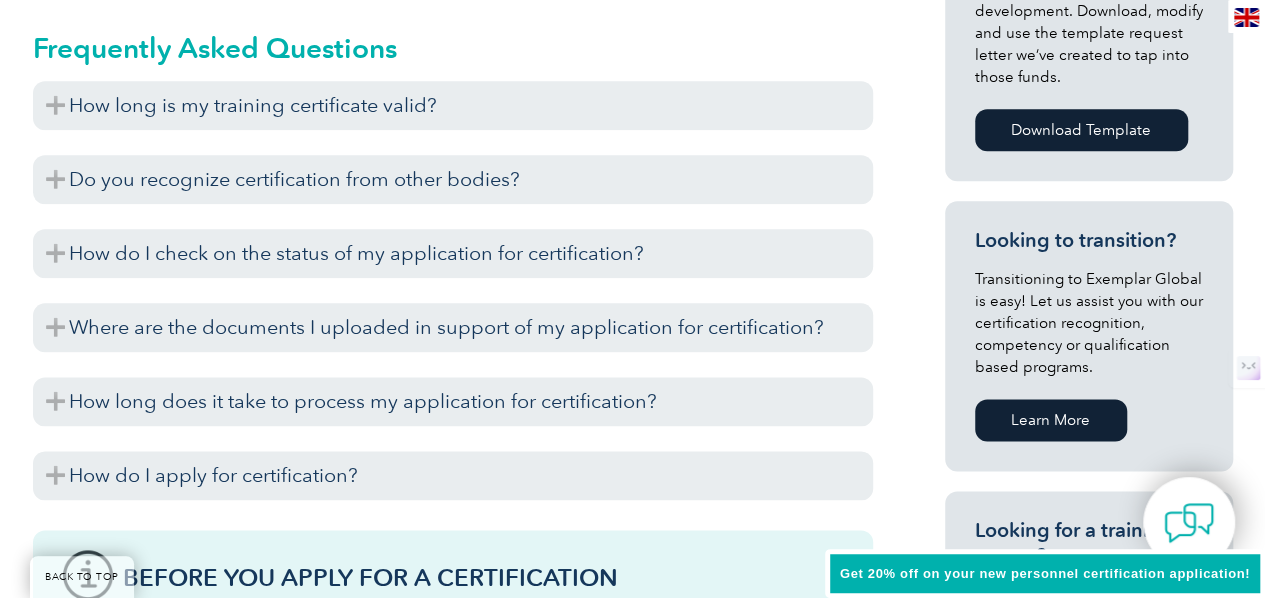 scroll, scrollTop: 1080, scrollLeft: 0, axis: vertical 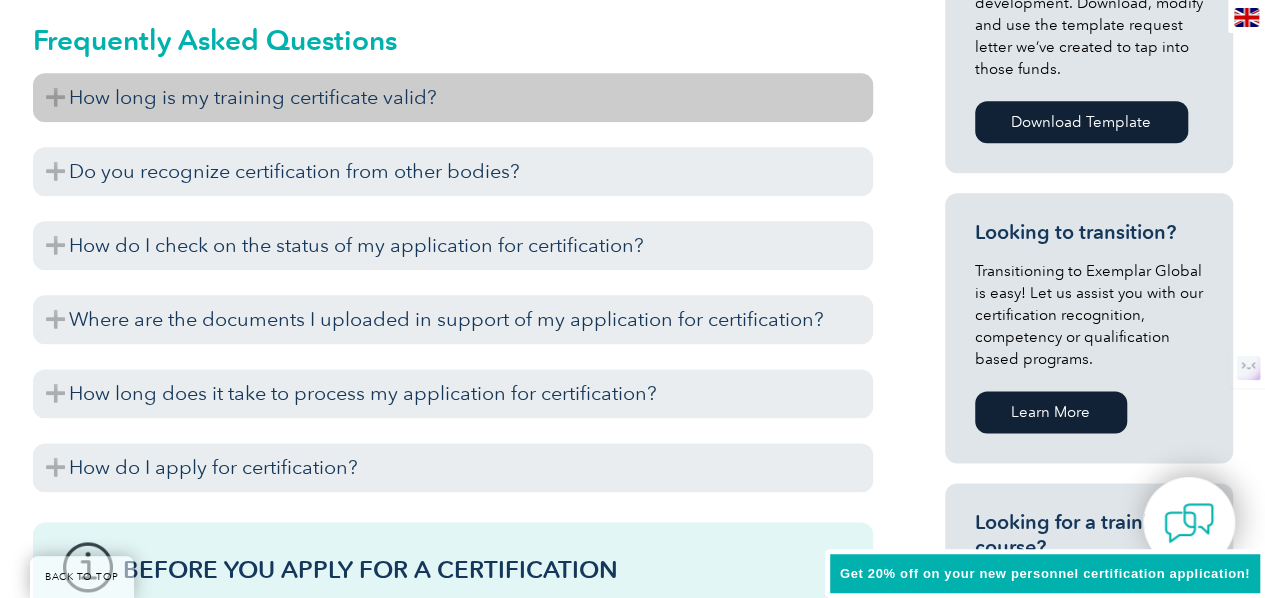 click on "How long is my training certificate valid?" at bounding box center (453, 97) 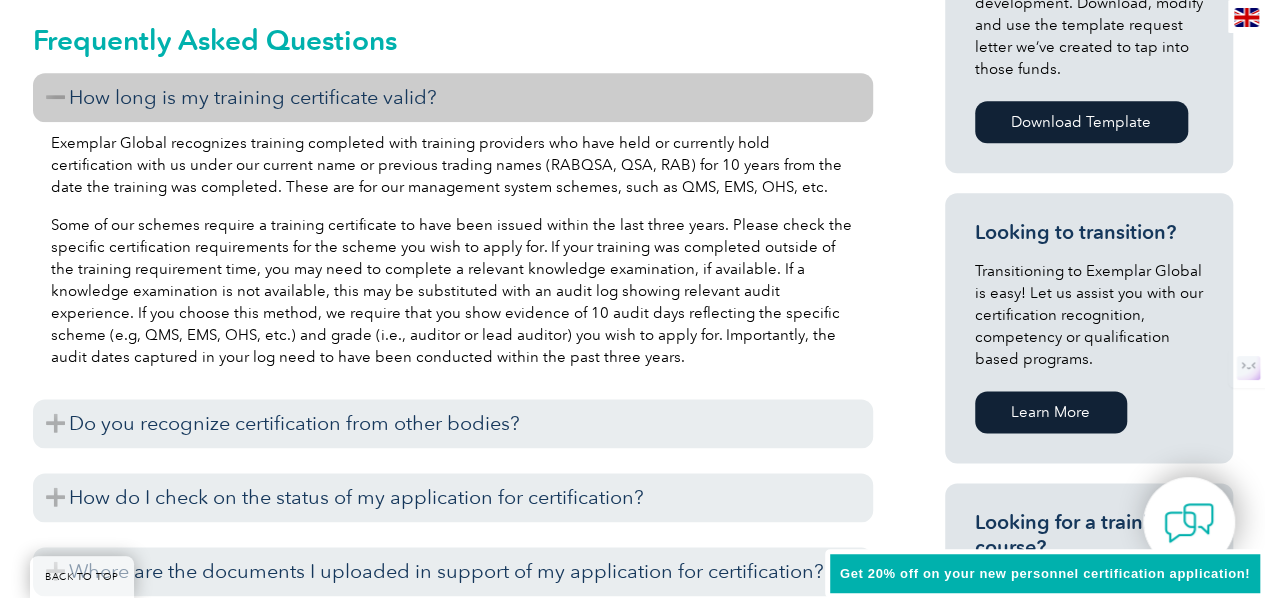 click on "How long is my training certificate valid?" at bounding box center [453, 97] 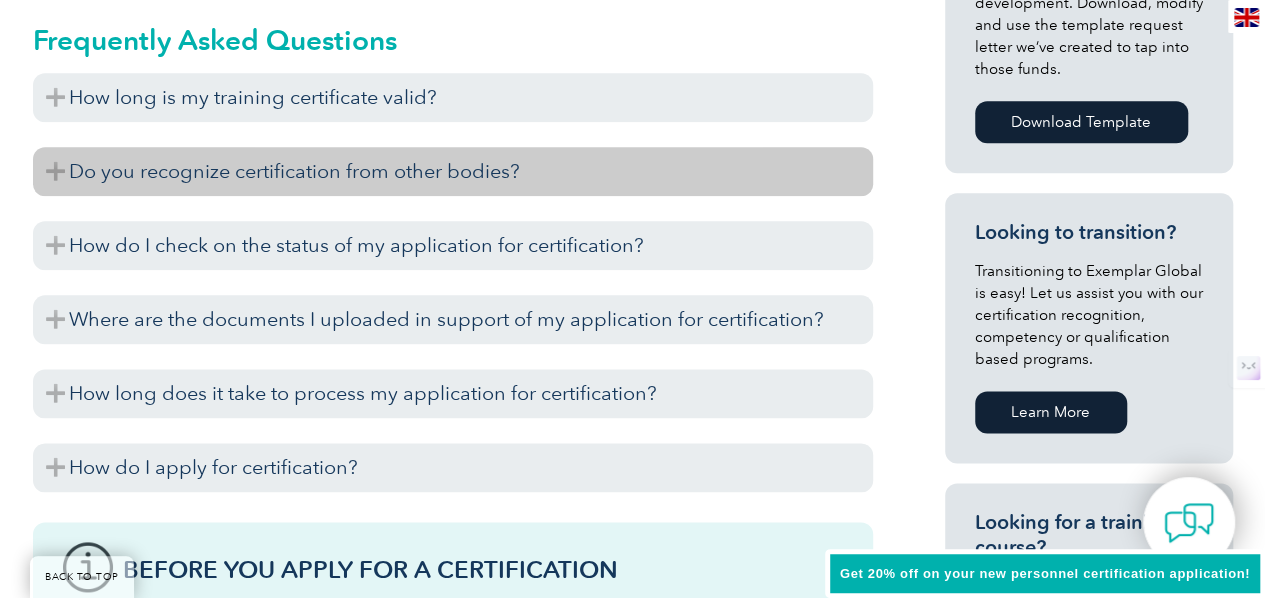 click on "Do you recognize certification from other bodies?" at bounding box center (453, 171) 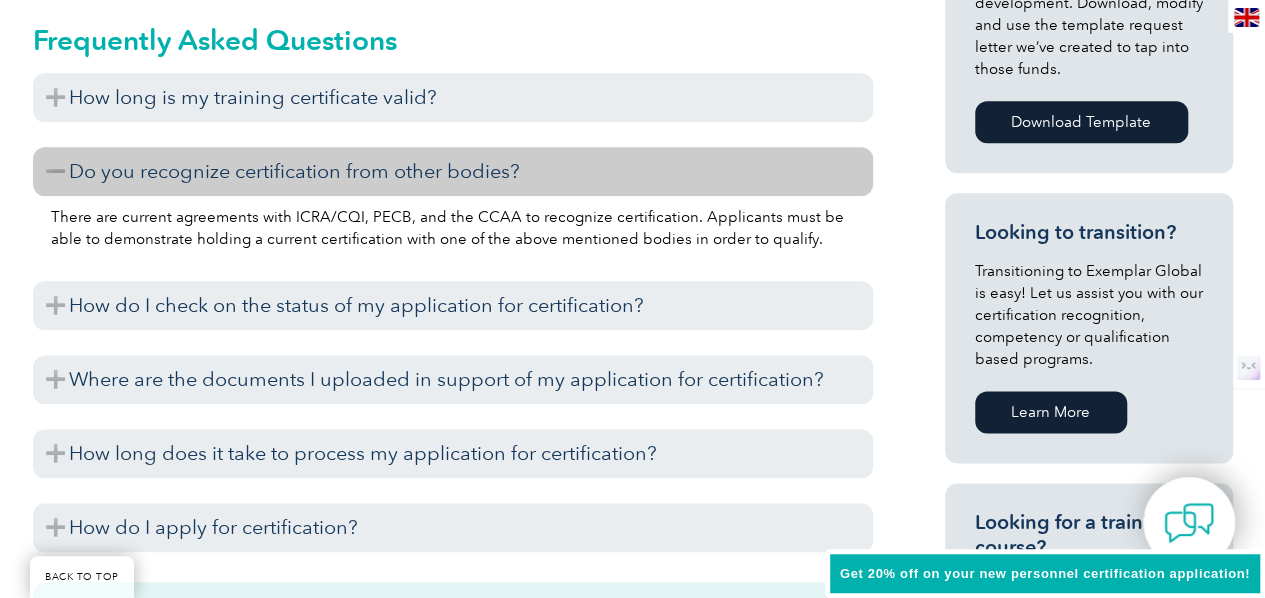 click on "Do you recognize certification from other bodies?" at bounding box center (453, 171) 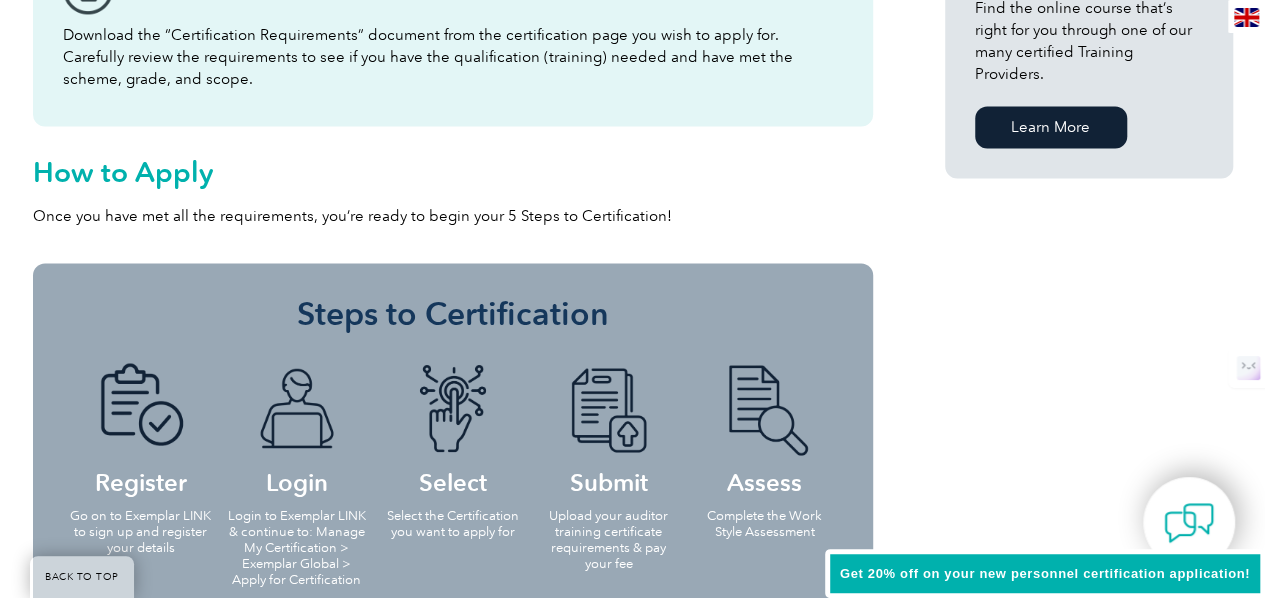 scroll, scrollTop: 1580, scrollLeft: 0, axis: vertical 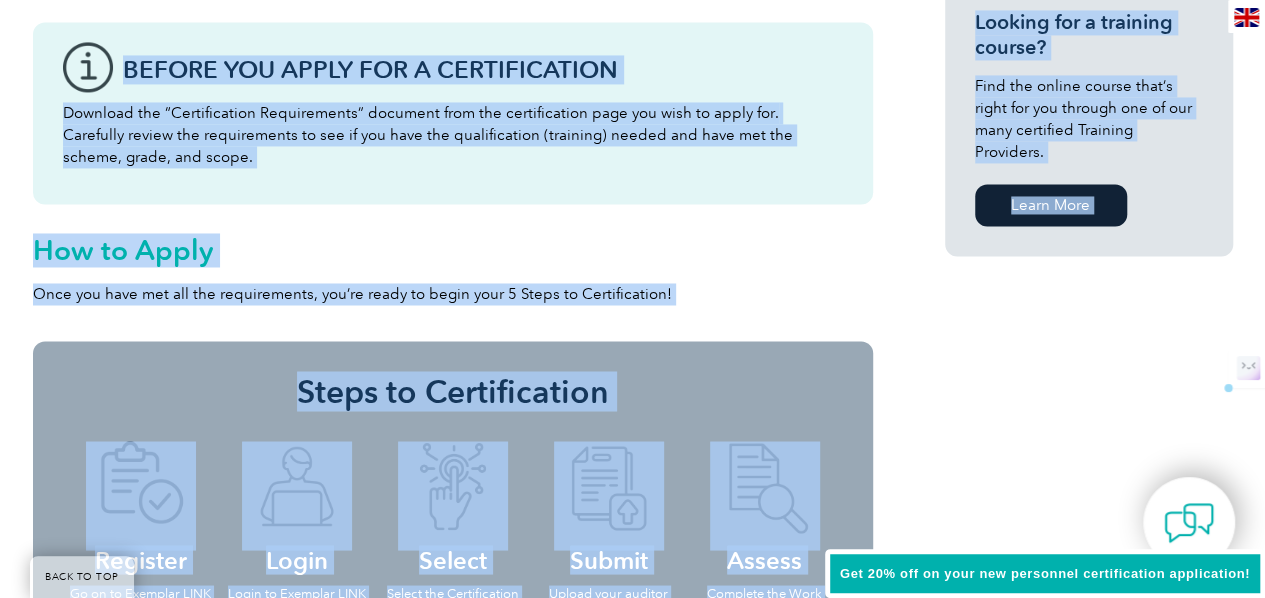 drag, startPoint x: 1264, startPoint y: 308, endPoint x: 1279, endPoint y: 349, distance: 43.65776 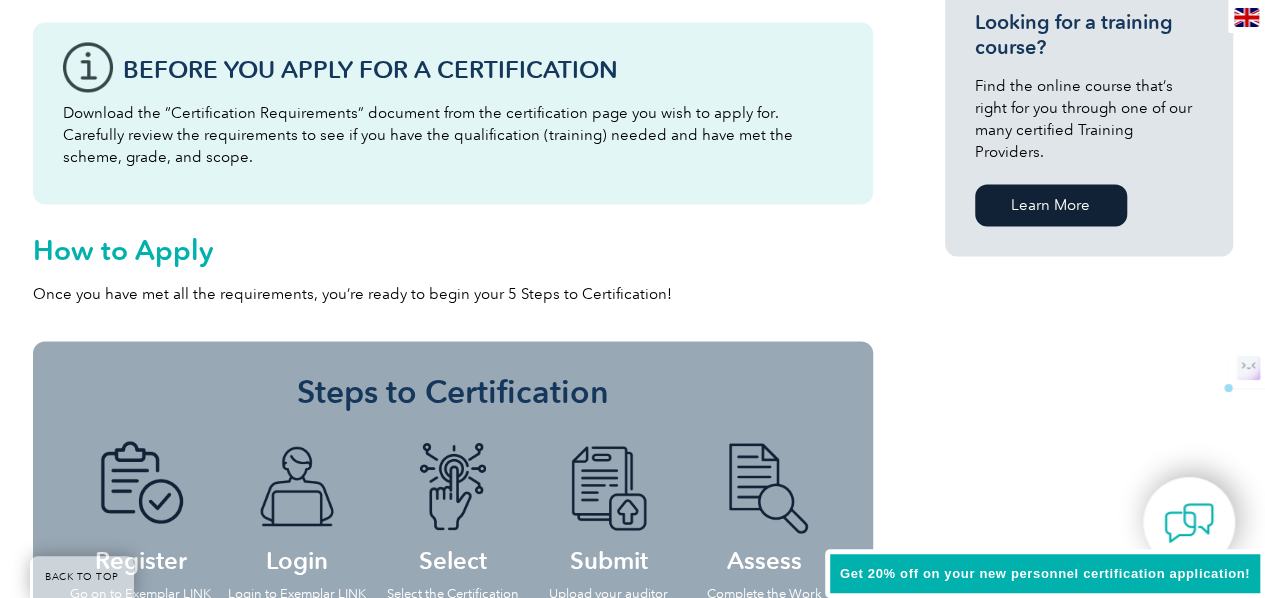 drag, startPoint x: 927, startPoint y: 337, endPoint x: 939, endPoint y: 338, distance: 12.0415945 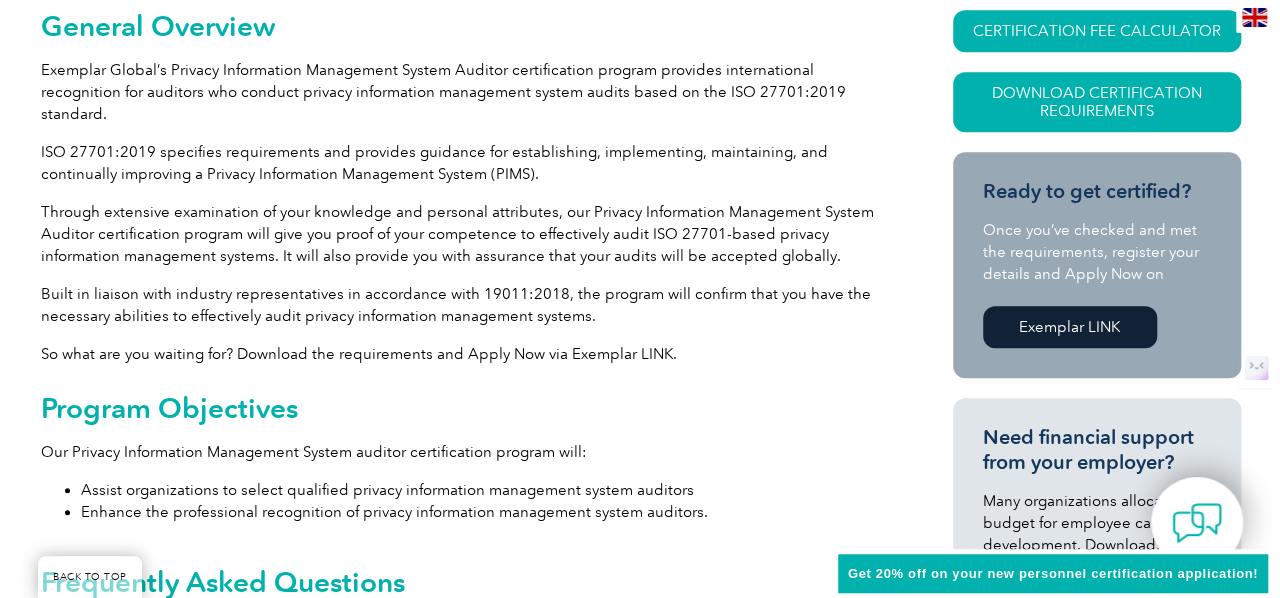 scroll, scrollTop: 522, scrollLeft: 0, axis: vertical 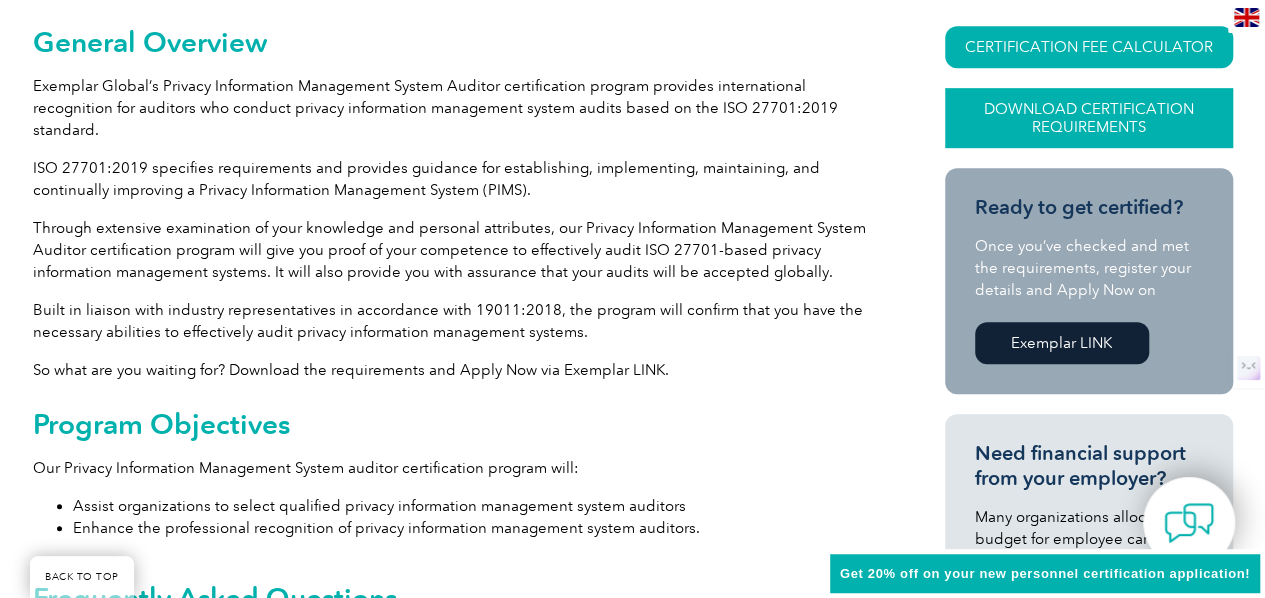 click on "Download Certification Requirements" at bounding box center (1089, 118) 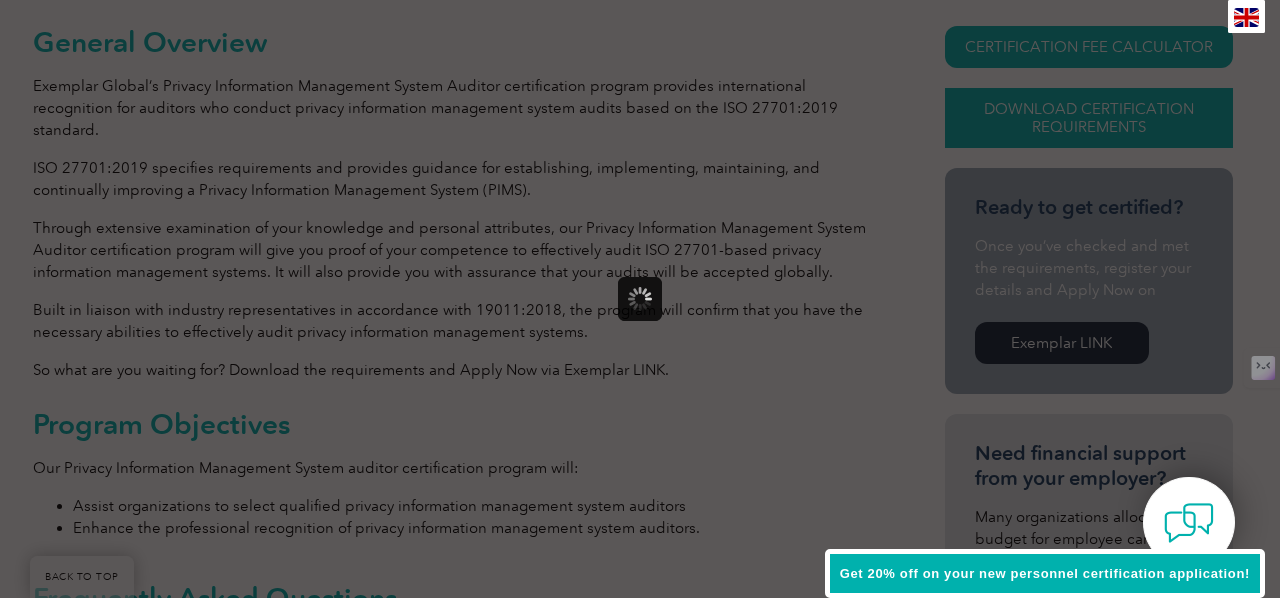 scroll, scrollTop: 0, scrollLeft: 0, axis: both 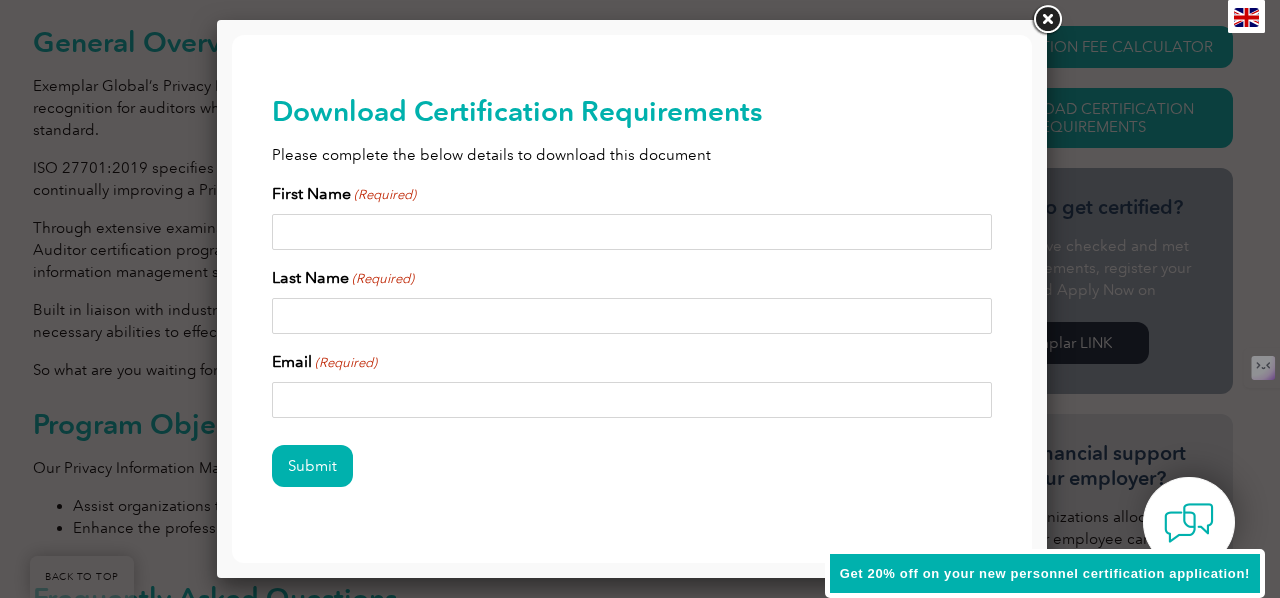click at bounding box center (1047, 20) 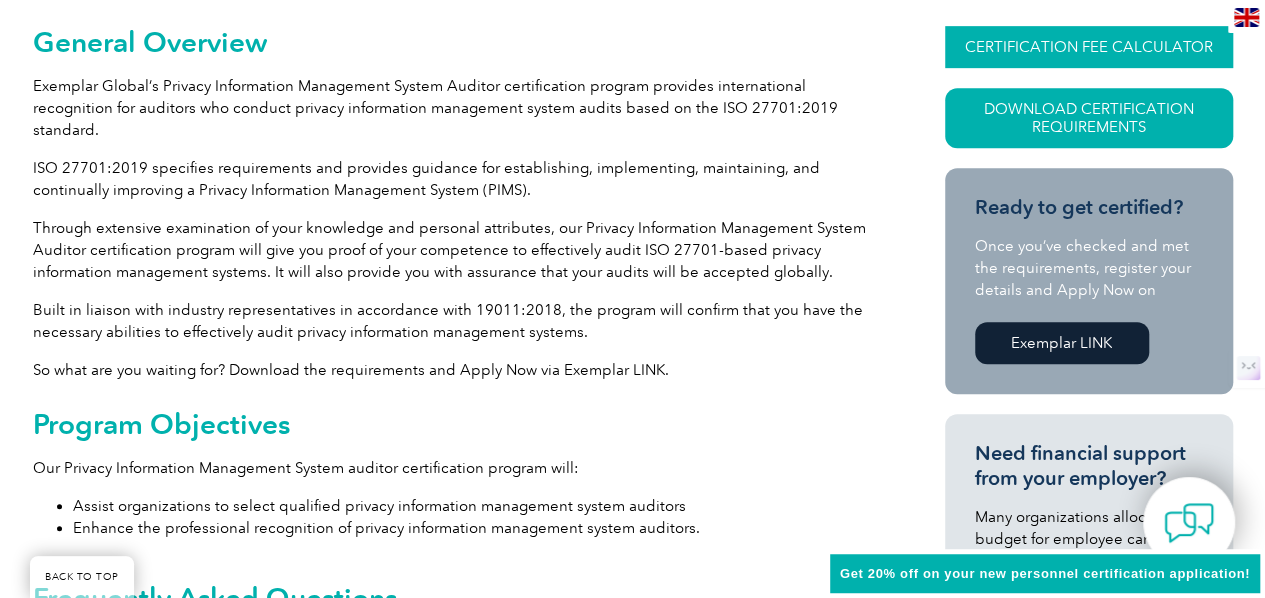 click on "CERTIFICATION FEE CALCULATOR" at bounding box center (1089, 47) 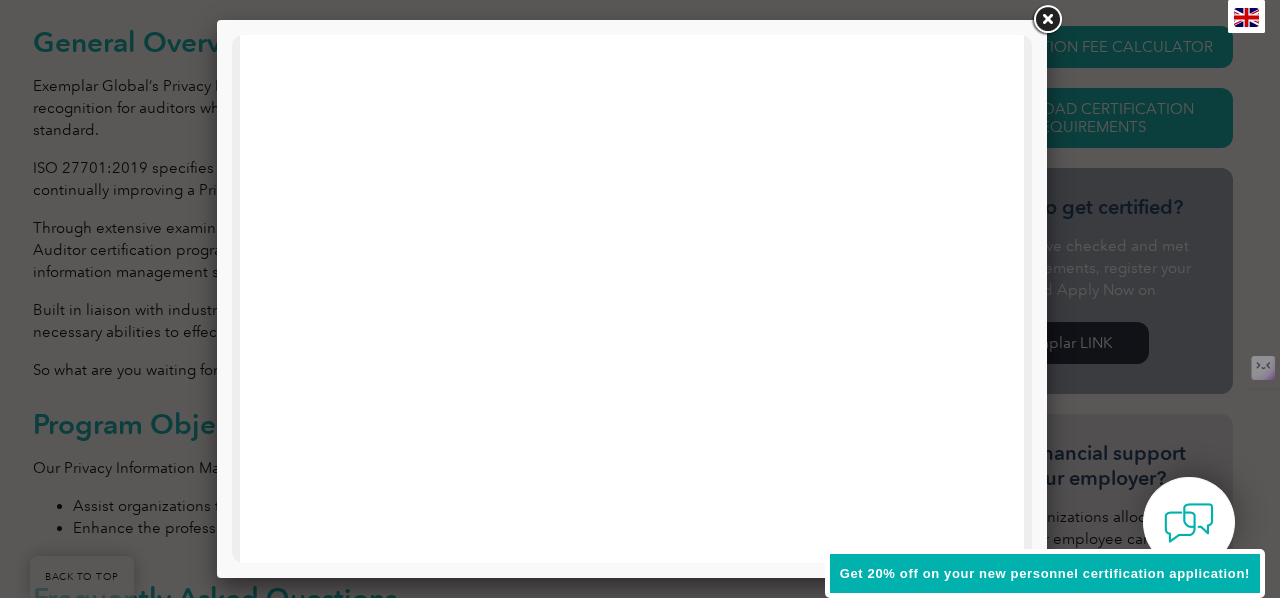 scroll, scrollTop: 0, scrollLeft: 0, axis: both 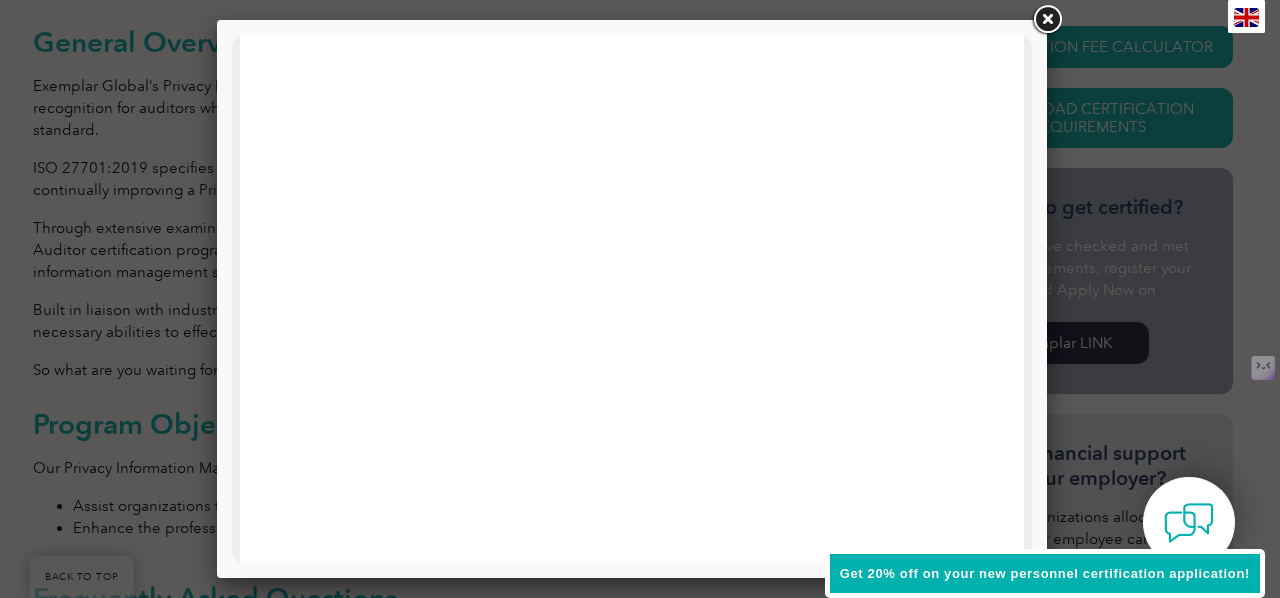 drag, startPoint x: 1018, startPoint y: 245, endPoint x: 1270, endPoint y: 358, distance: 276.17566 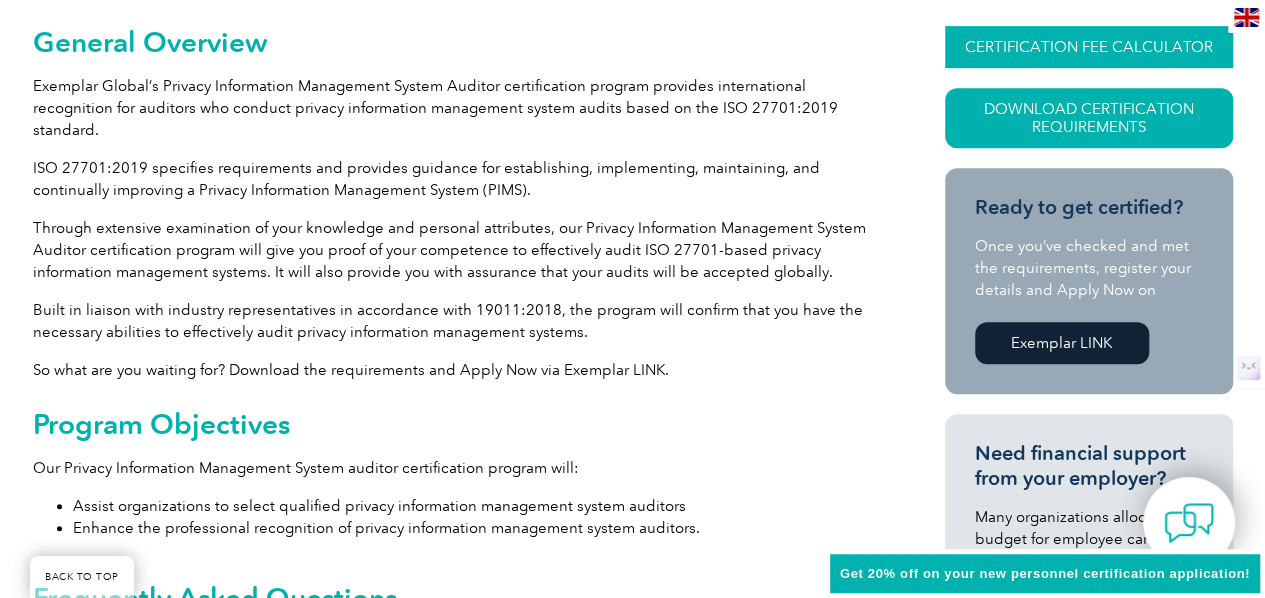 click on "CERTIFICATION FEE CALCULATOR" at bounding box center [1089, 47] 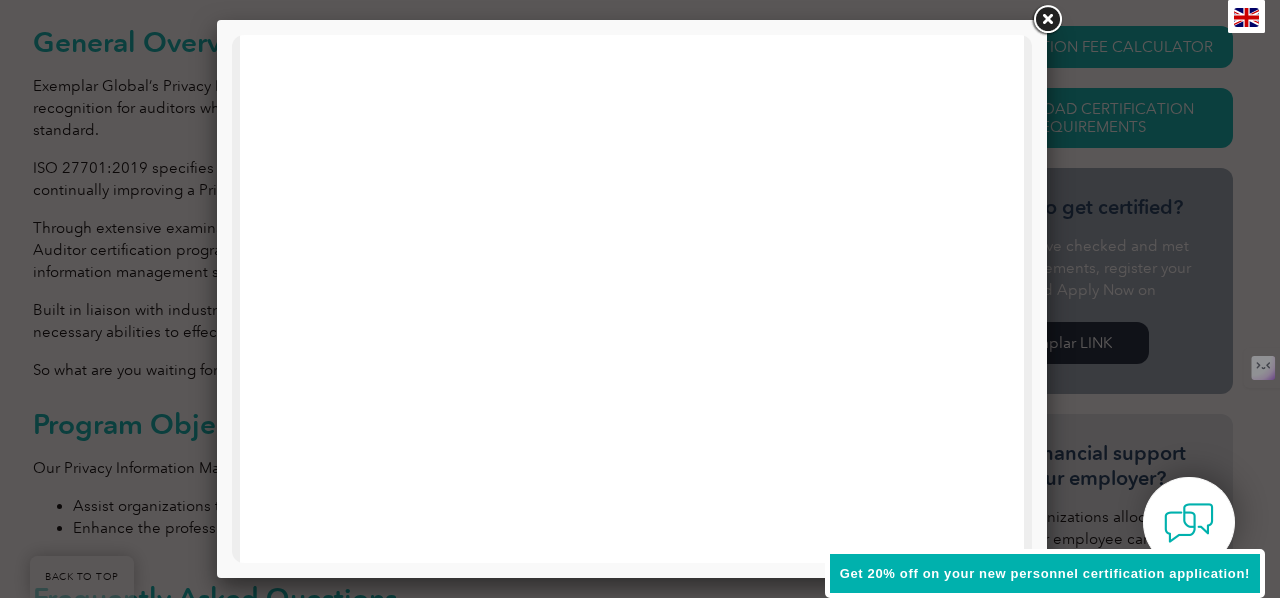 scroll, scrollTop: 0, scrollLeft: 0, axis: both 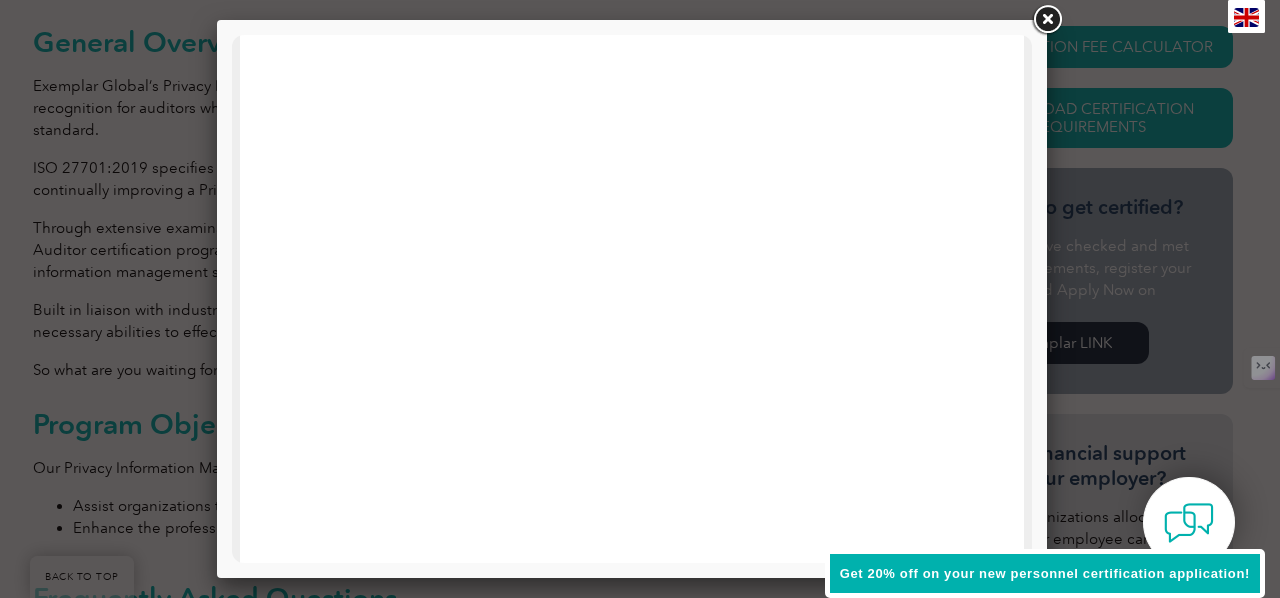 click at bounding box center [632, 812] 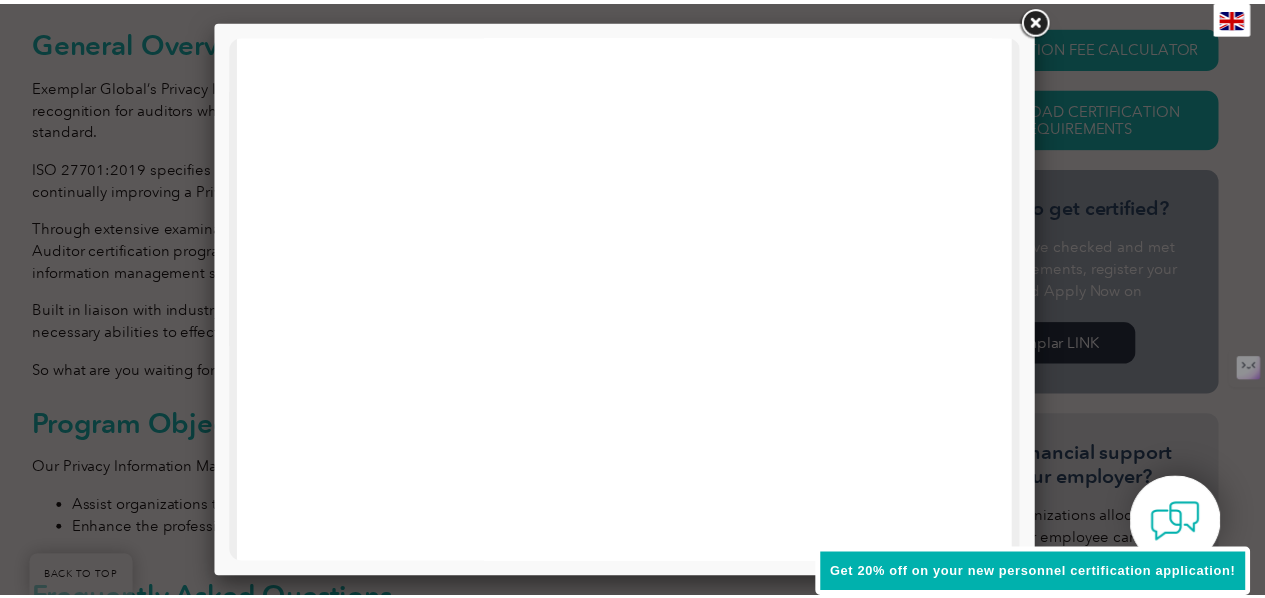 scroll, scrollTop: 1026, scrollLeft: 0, axis: vertical 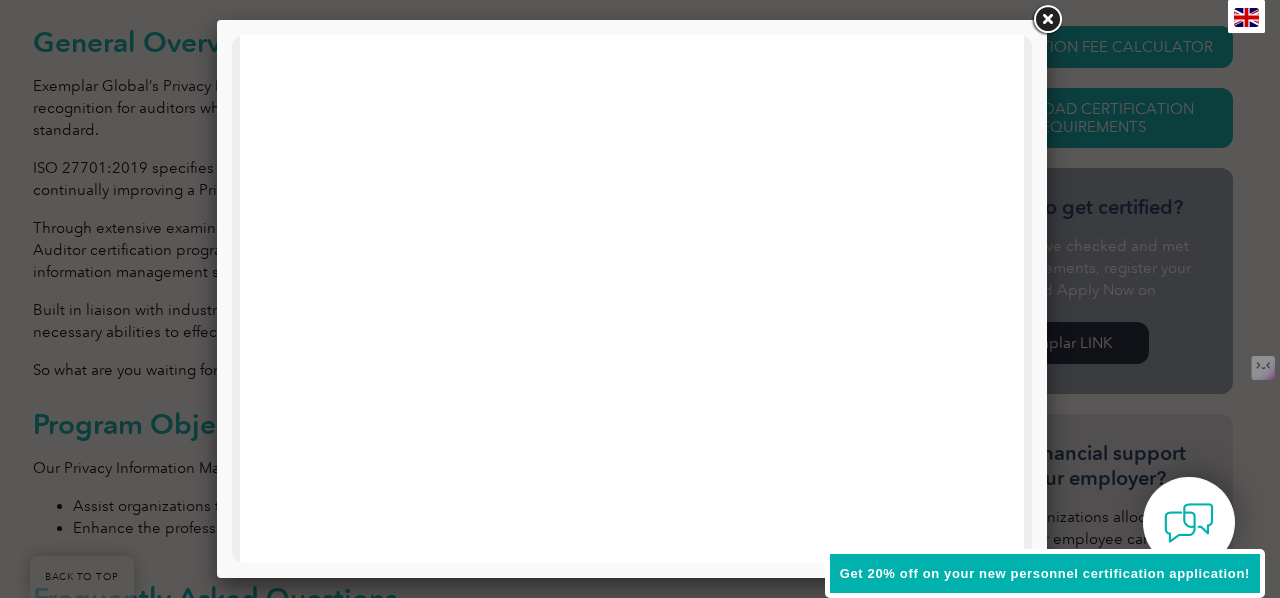 drag, startPoint x: 1029, startPoint y: 304, endPoint x: 1306, endPoint y: 488, distance: 332.54324 